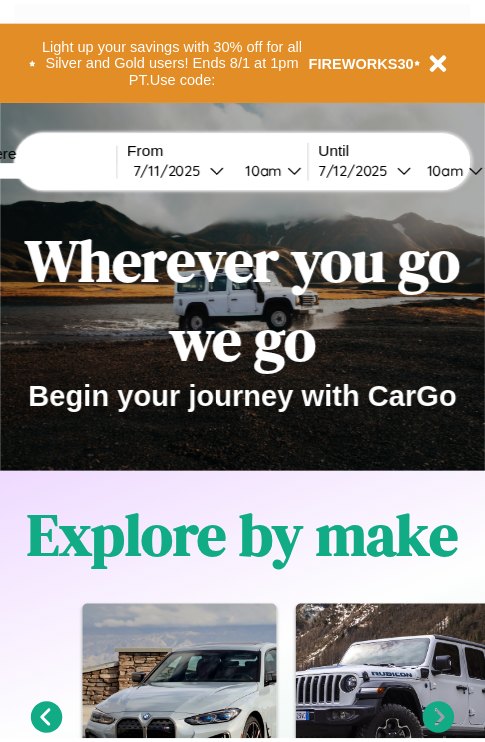 scroll, scrollTop: 0, scrollLeft: 0, axis: both 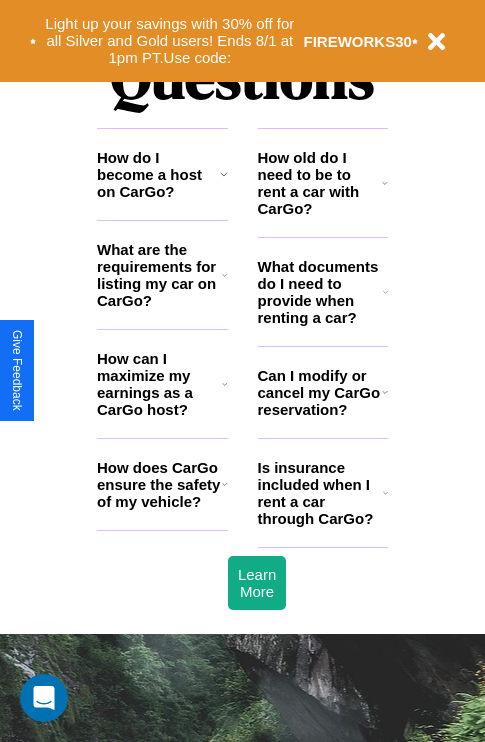 click on "How can I maximize my earnings as a CarGo host?" at bounding box center (159, 384) 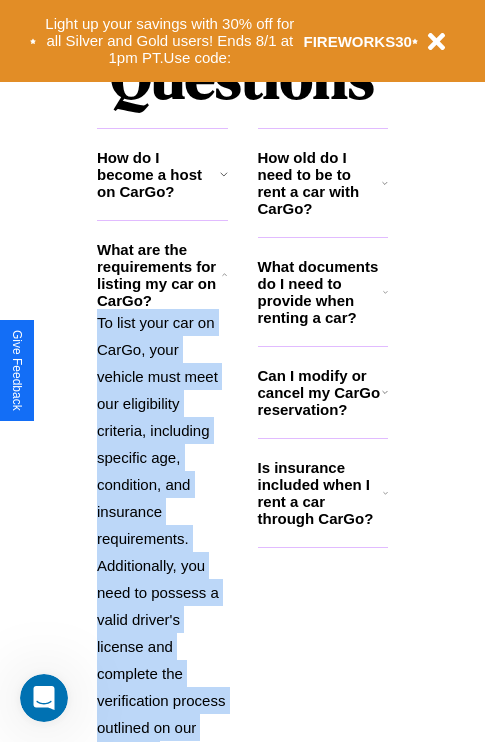 scroll, scrollTop: 2565, scrollLeft: 0, axis: vertical 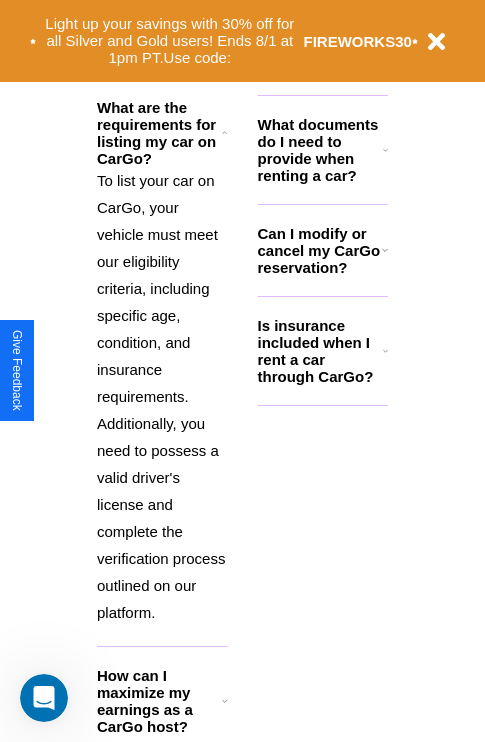 click 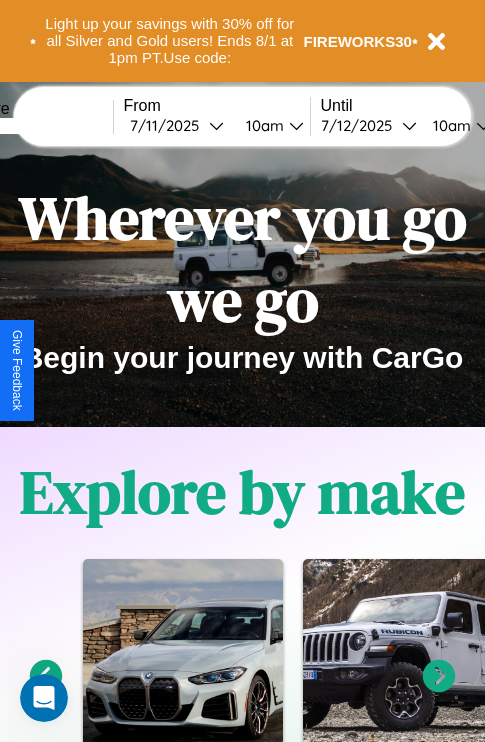 scroll, scrollTop: 0, scrollLeft: 0, axis: both 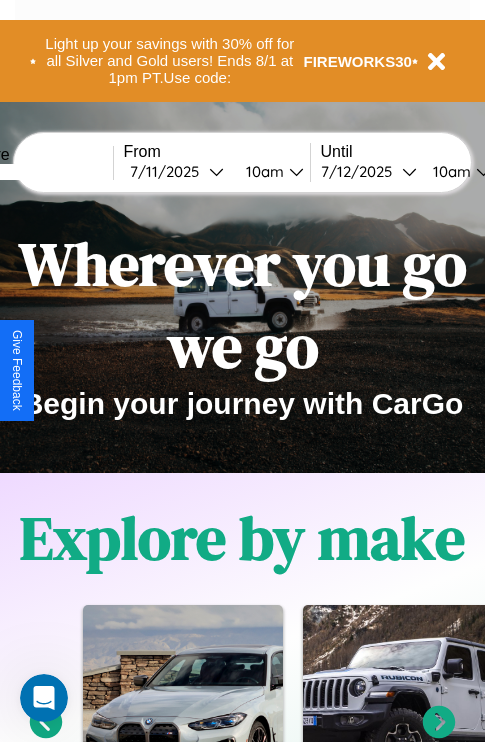 click at bounding box center [38, 172] 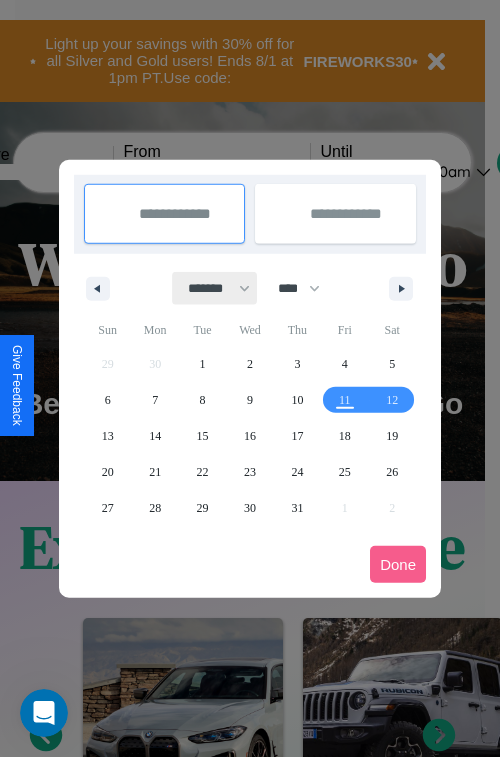 click on "******* ******** ***** ***** *** **** **** ****** ********* ******* ******** ********" at bounding box center [215, 288] 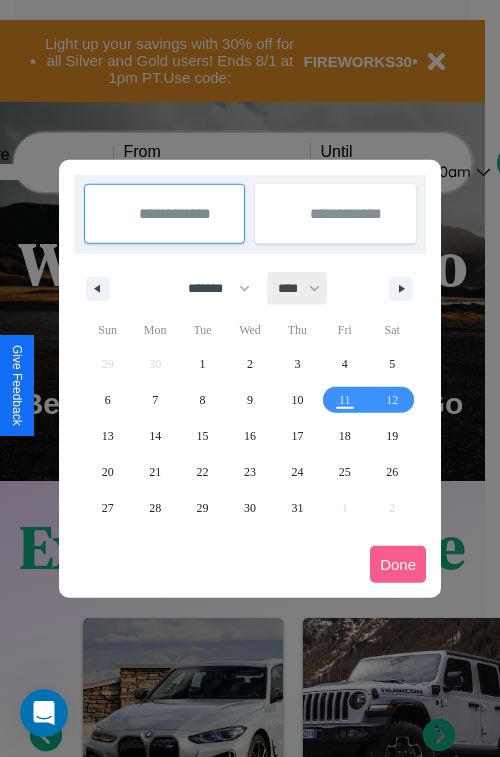 click on "**** **** **** **** **** **** **** **** **** **** **** **** **** **** **** **** **** **** **** **** **** **** **** **** **** **** **** **** **** **** **** **** **** **** **** **** **** **** **** **** **** **** **** **** **** **** **** **** **** **** **** **** **** **** **** **** **** **** **** **** **** **** **** **** **** **** **** **** **** **** **** **** **** **** **** **** **** **** **** **** **** **** **** **** **** **** **** **** **** **** **** **** **** **** **** **** **** **** **** **** **** **** **** **** **** **** **** **** **** **** **** **** **** **** **** **** **** **** **** **** ****" at bounding box center [298, 288] 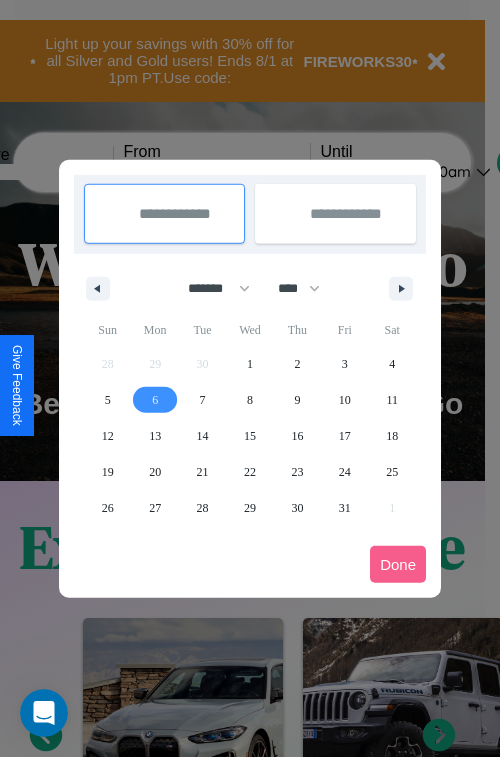 click on "6" at bounding box center [155, 400] 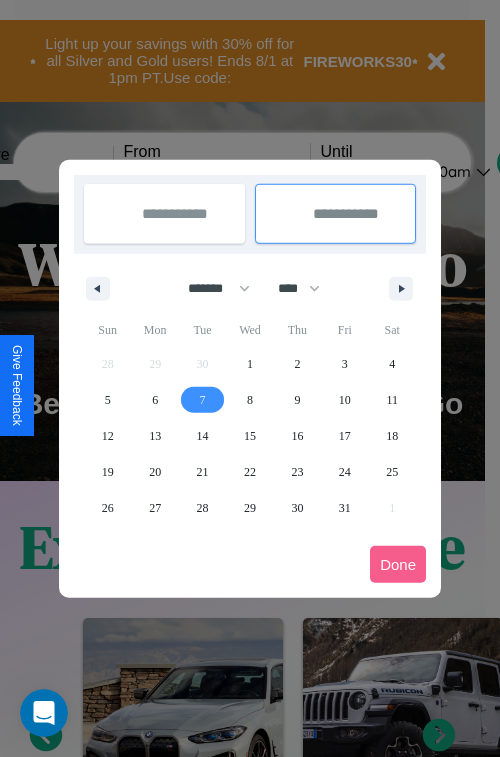 click on "7" at bounding box center [203, 400] 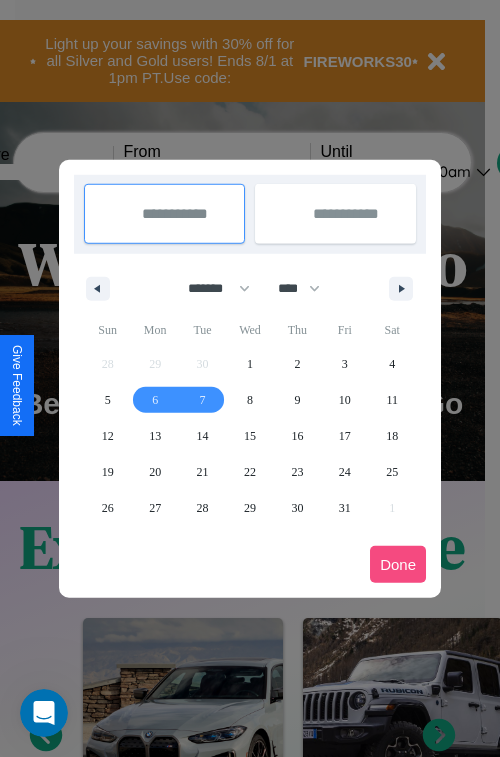 click on "Done" at bounding box center [398, 564] 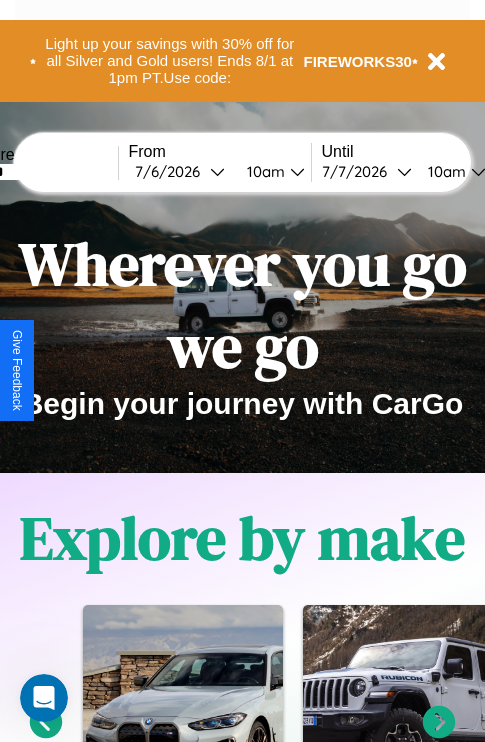 scroll, scrollTop: 0, scrollLeft: 68, axis: horizontal 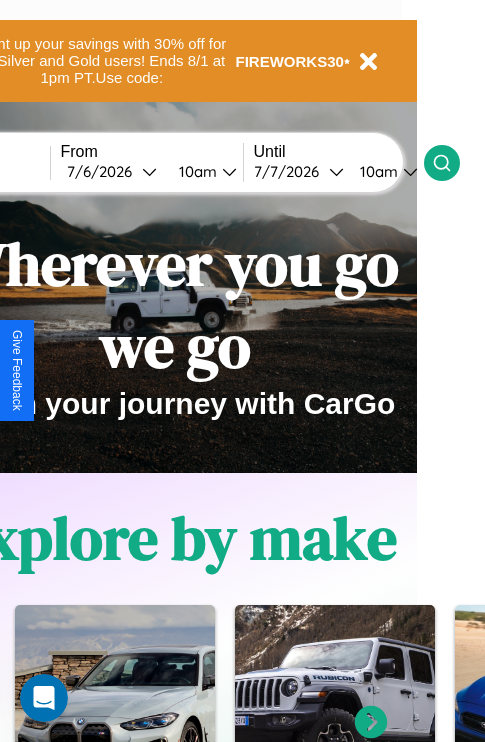 click 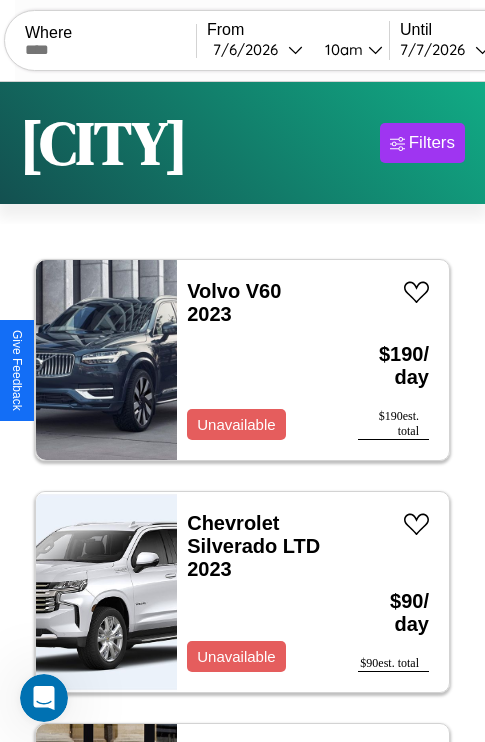 scroll, scrollTop: 95, scrollLeft: 0, axis: vertical 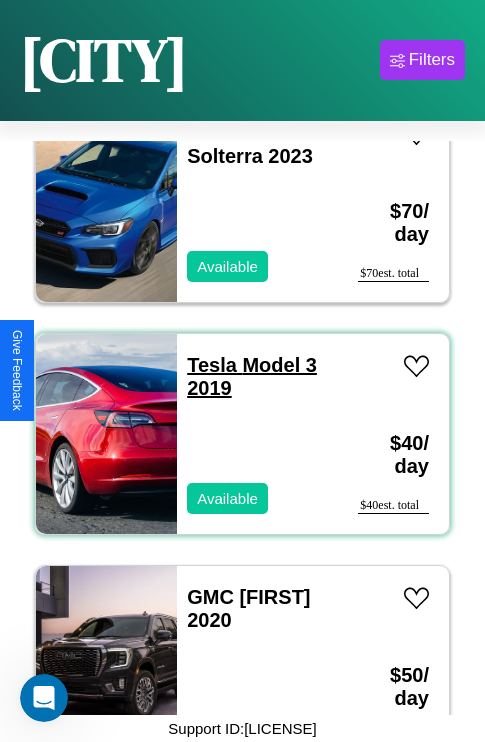 click on "Tesla   Model 3   2019" at bounding box center [252, 376] 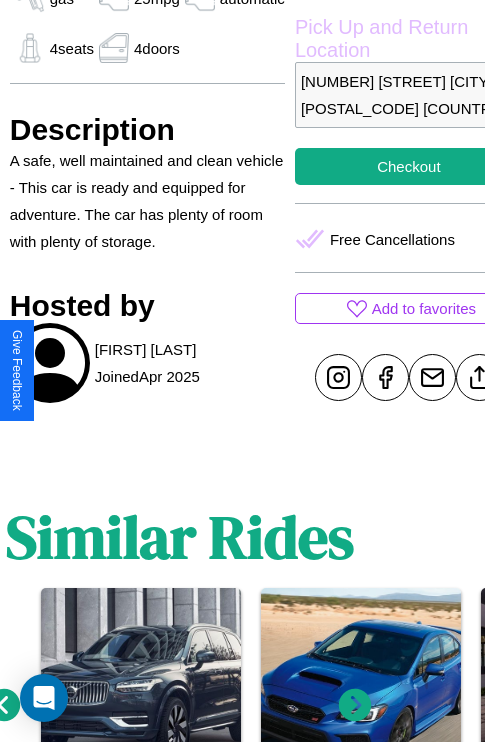 scroll, scrollTop: 619, scrollLeft: 64, axis: both 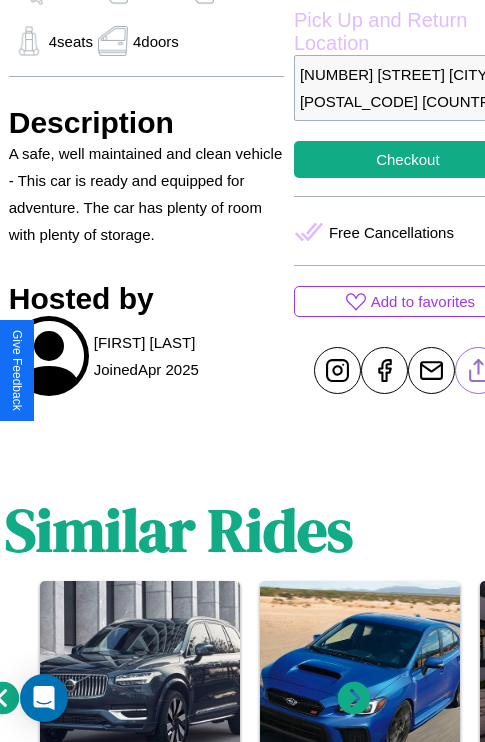 click 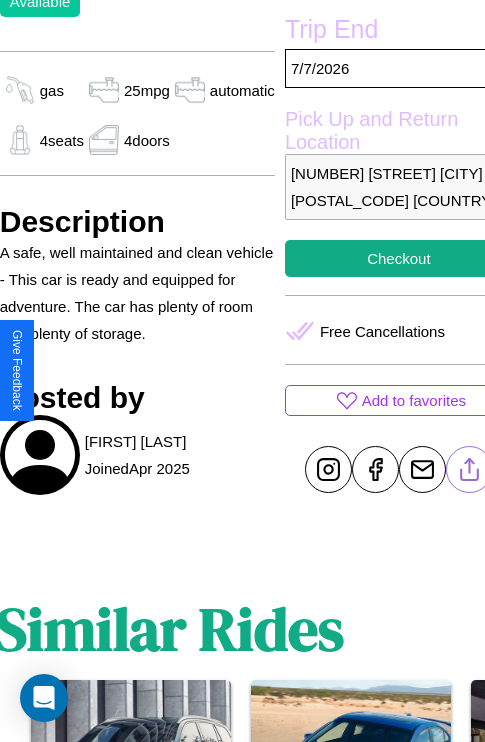 scroll, scrollTop: 408, scrollLeft: 84, axis: both 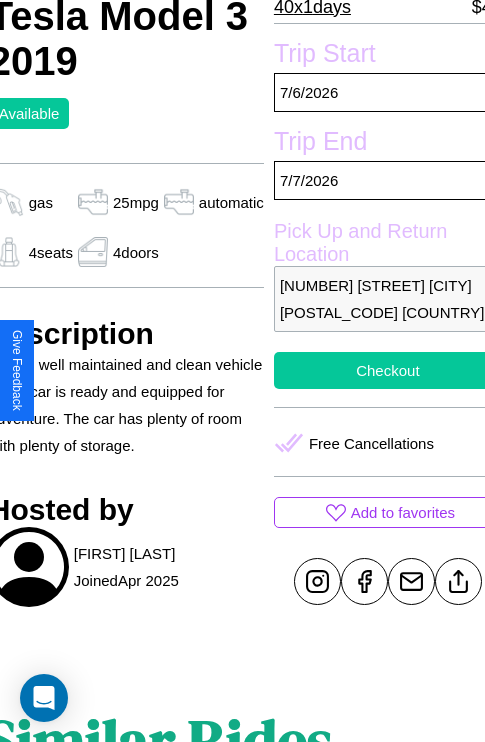 click on "Checkout" at bounding box center (388, 370) 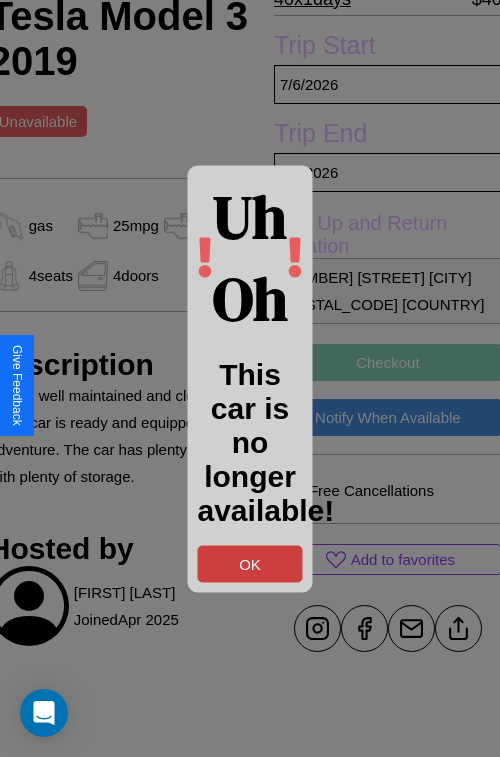click on "OK" at bounding box center (250, 563) 